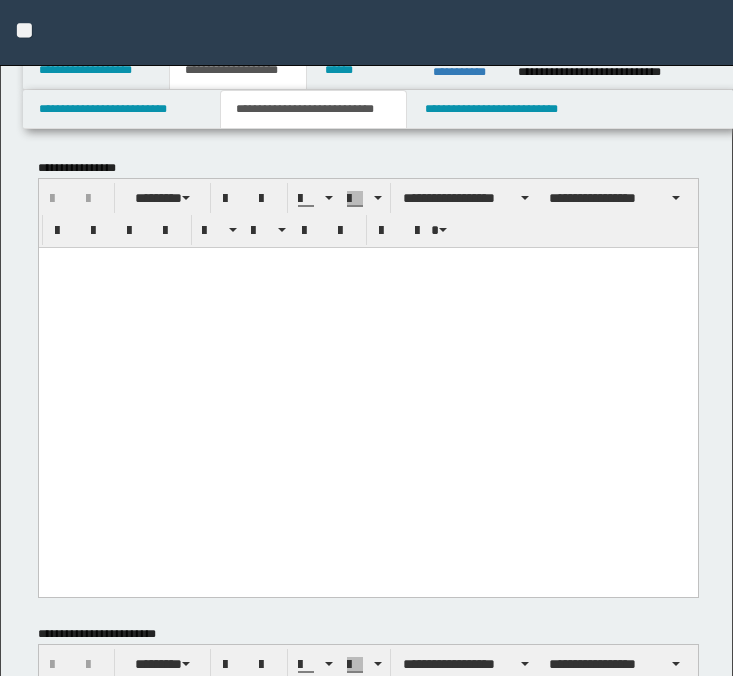 scroll, scrollTop: 0, scrollLeft: 0, axis: both 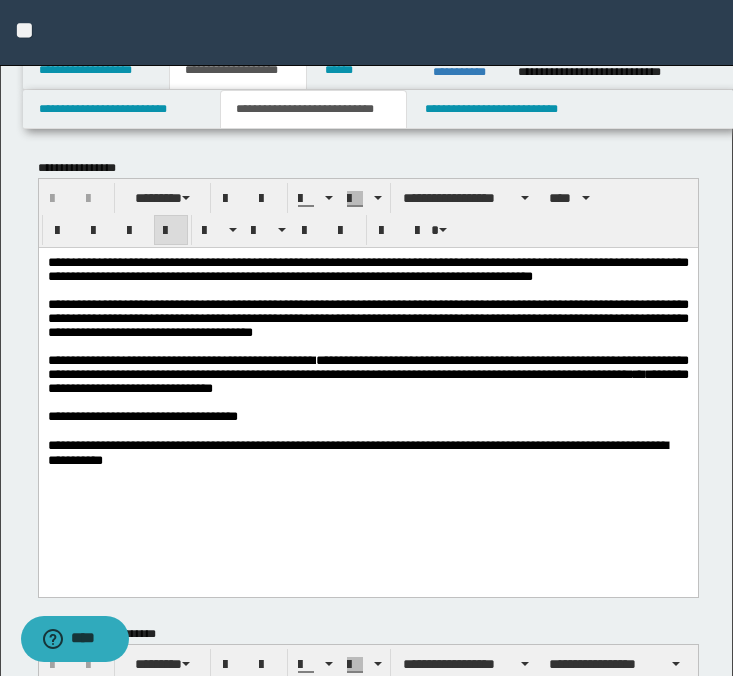 click on "**********" at bounding box center (367, 317) 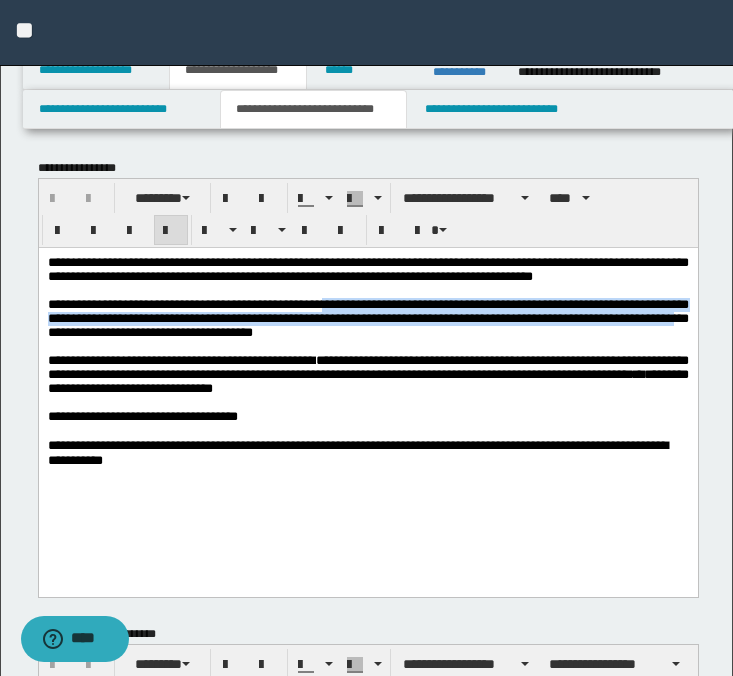 drag, startPoint x: 357, startPoint y: 306, endPoint x: 102, endPoint y: 339, distance: 257.12643 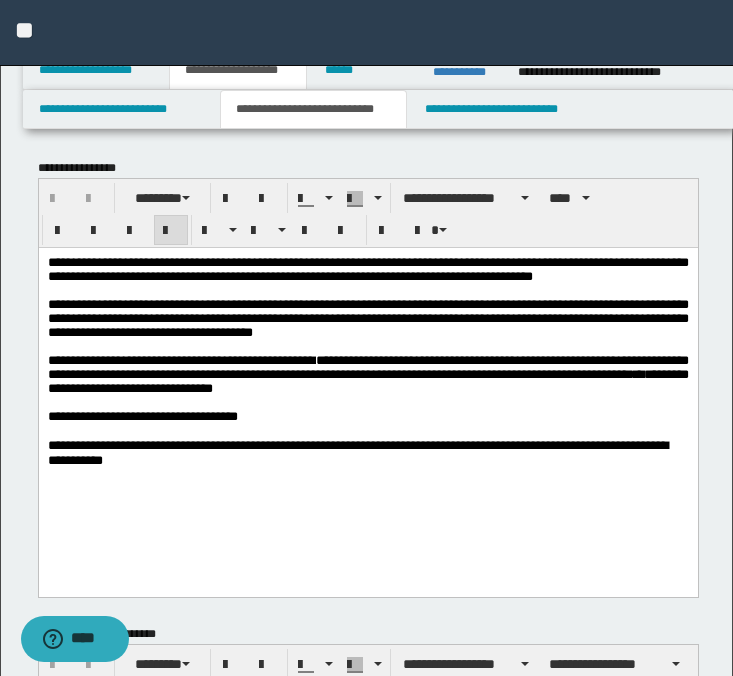 click on "**********" at bounding box center [367, 268] 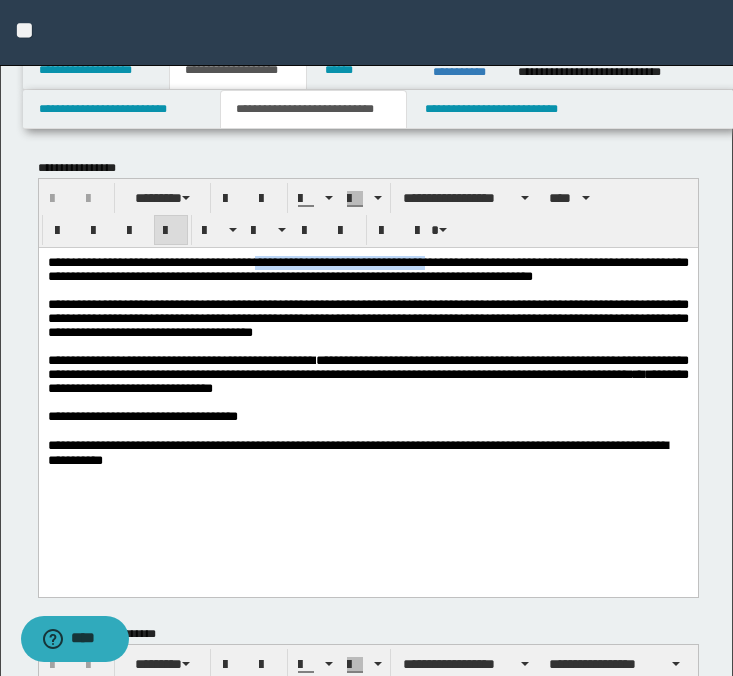 drag, startPoint x: 271, startPoint y: 259, endPoint x: 447, endPoint y: 262, distance: 176.02557 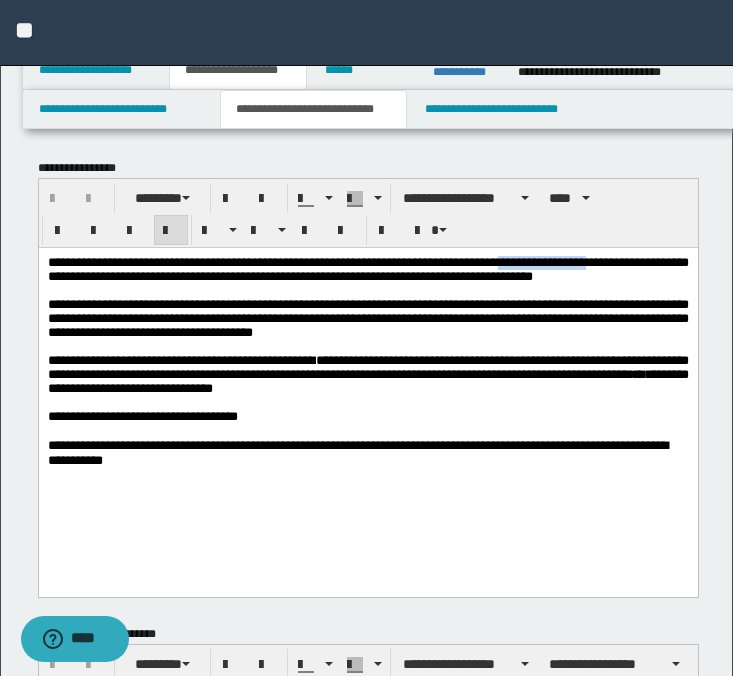 drag, startPoint x: 529, startPoint y: 259, endPoint x: 655, endPoint y: 254, distance: 126.09917 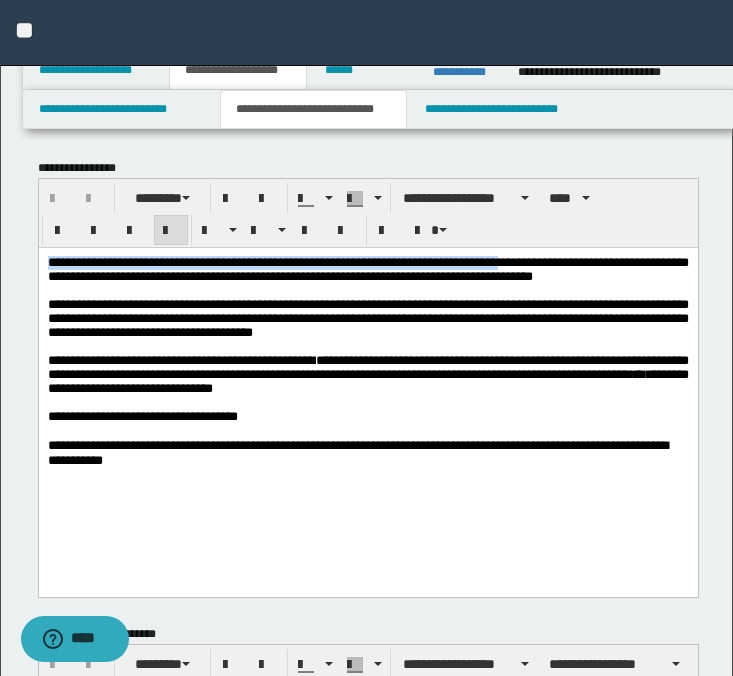copy on "**********" 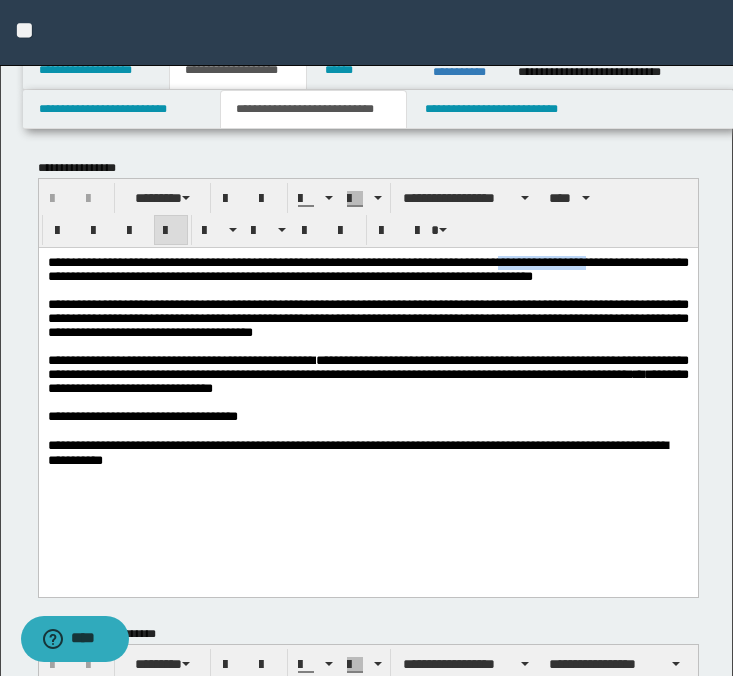 drag, startPoint x: 657, startPoint y: 264, endPoint x: 529, endPoint y: 260, distance: 128.06248 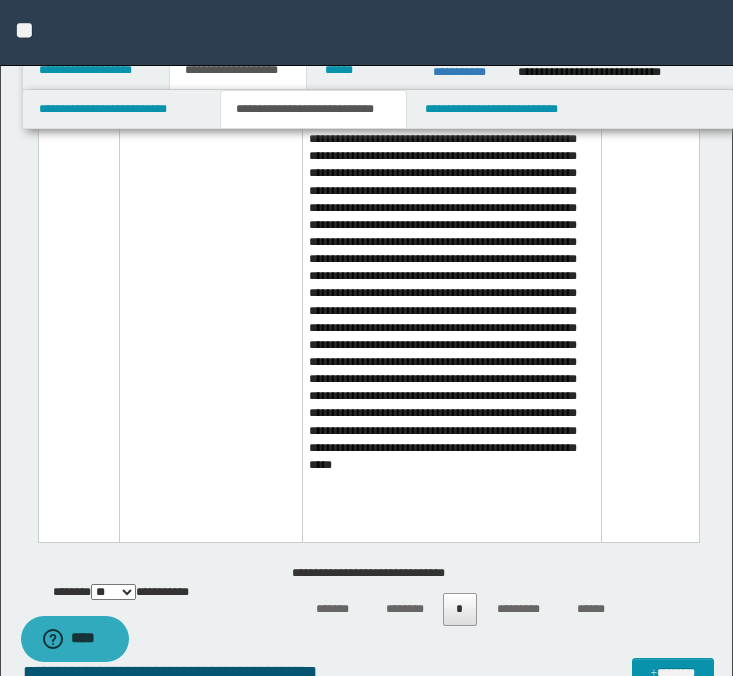 scroll, scrollTop: 1081, scrollLeft: 0, axis: vertical 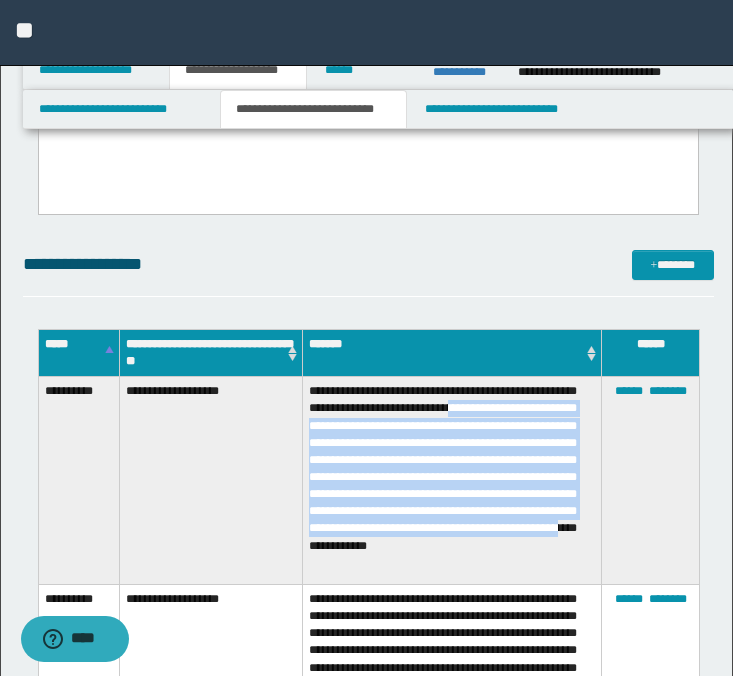 drag, startPoint x: 513, startPoint y: 410, endPoint x: 502, endPoint y: 560, distance: 150.40279 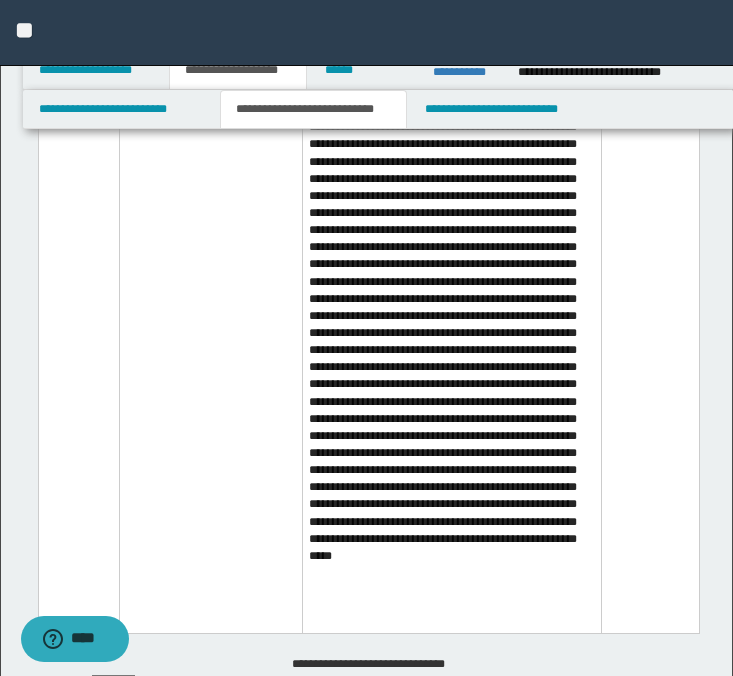 scroll, scrollTop: 1589, scrollLeft: 0, axis: vertical 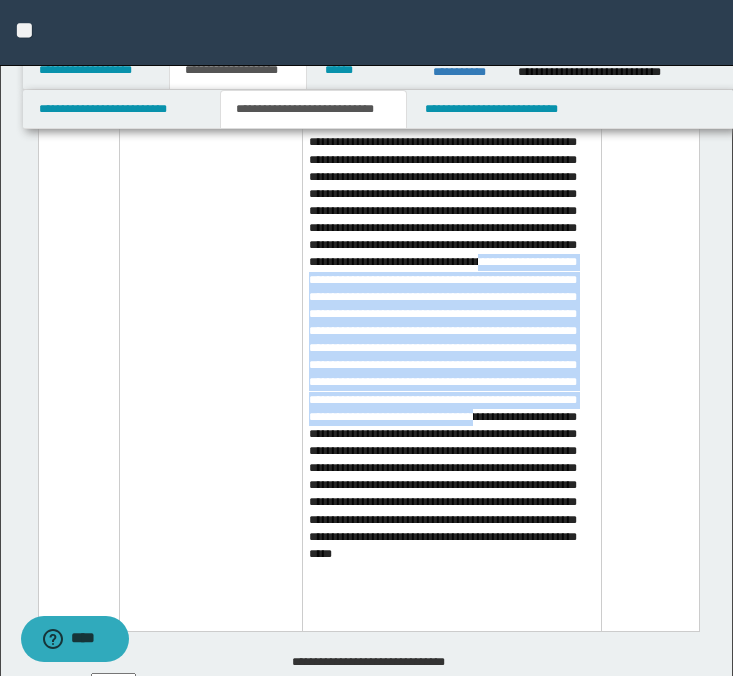 drag, startPoint x: 407, startPoint y: 291, endPoint x: 527, endPoint y: 470, distance: 215.50174 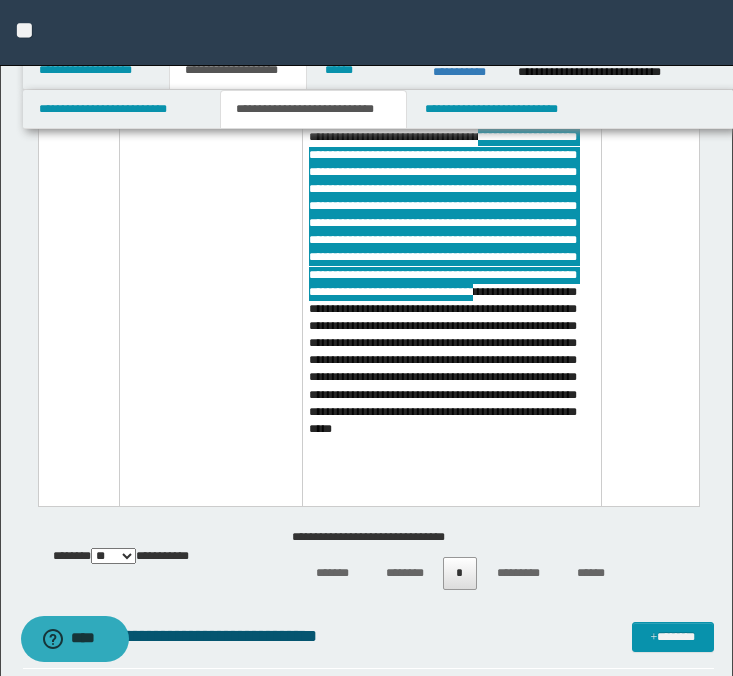 scroll, scrollTop: 1735, scrollLeft: 0, axis: vertical 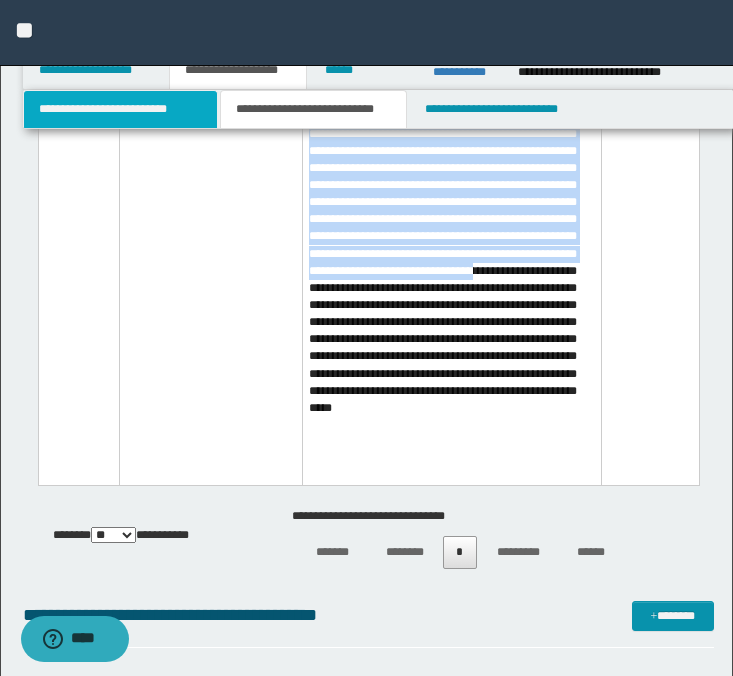 click on "**********" at bounding box center (120, 109) 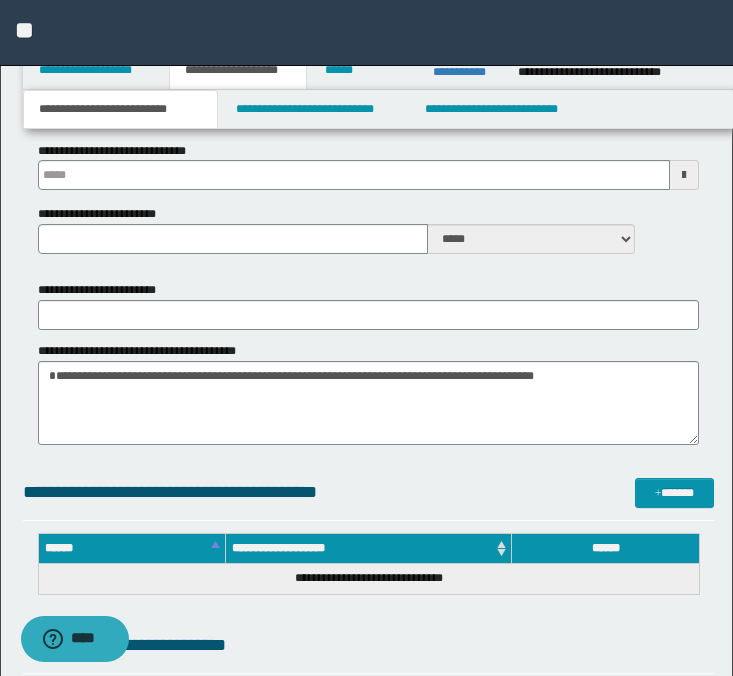 scroll, scrollTop: 741, scrollLeft: 0, axis: vertical 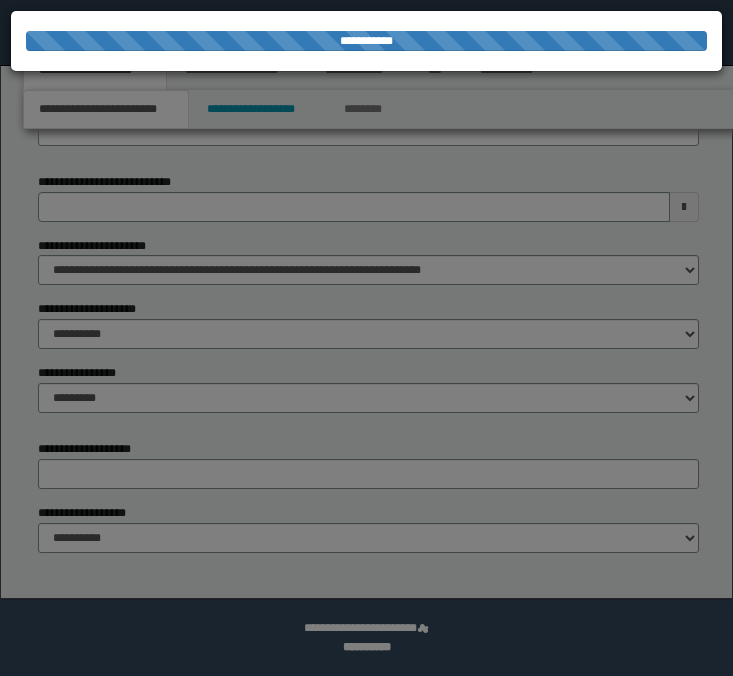 select on "*" 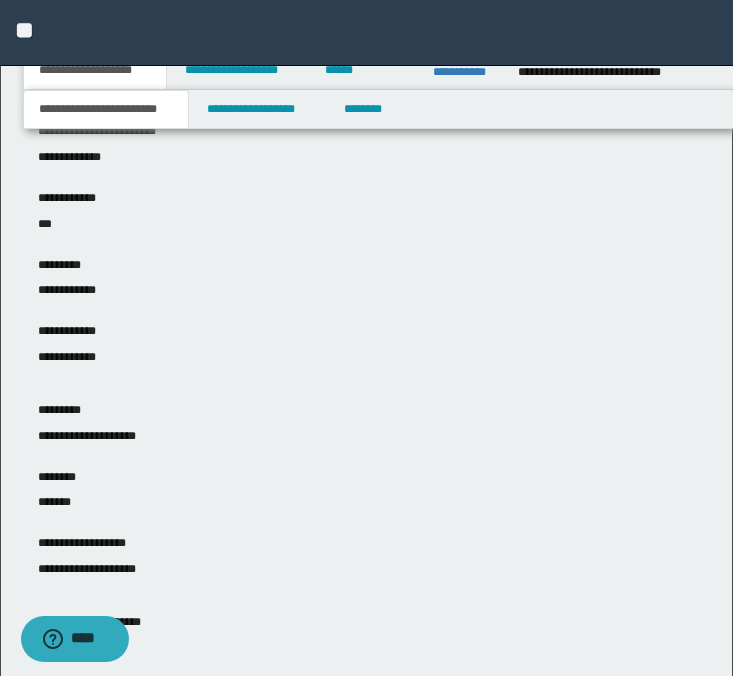 scroll, scrollTop: 0, scrollLeft: 0, axis: both 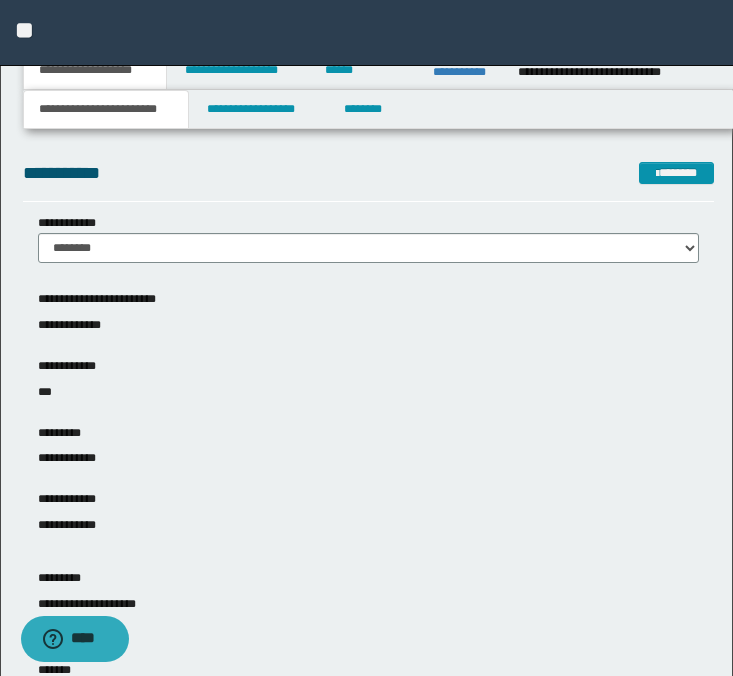 click on "**********" at bounding box center [366, 33] 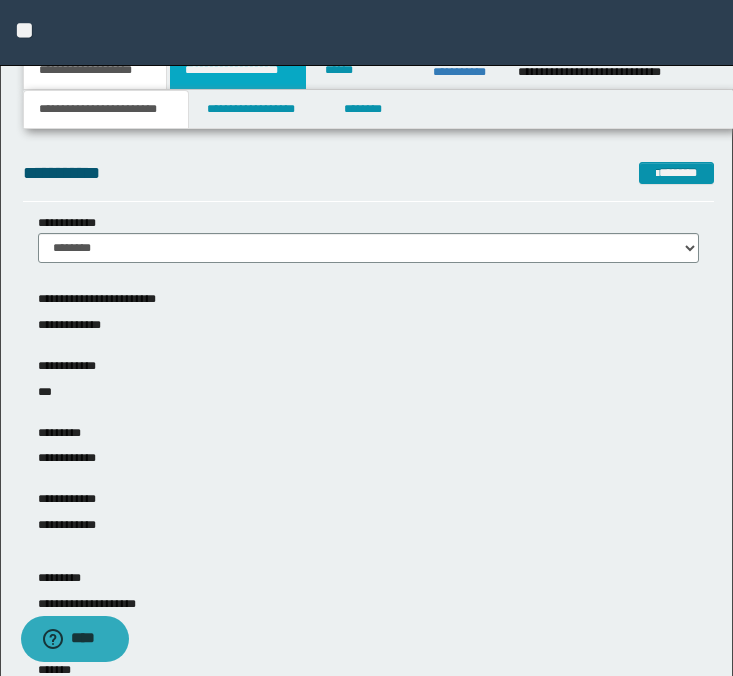 click on "**********" at bounding box center (238, 70) 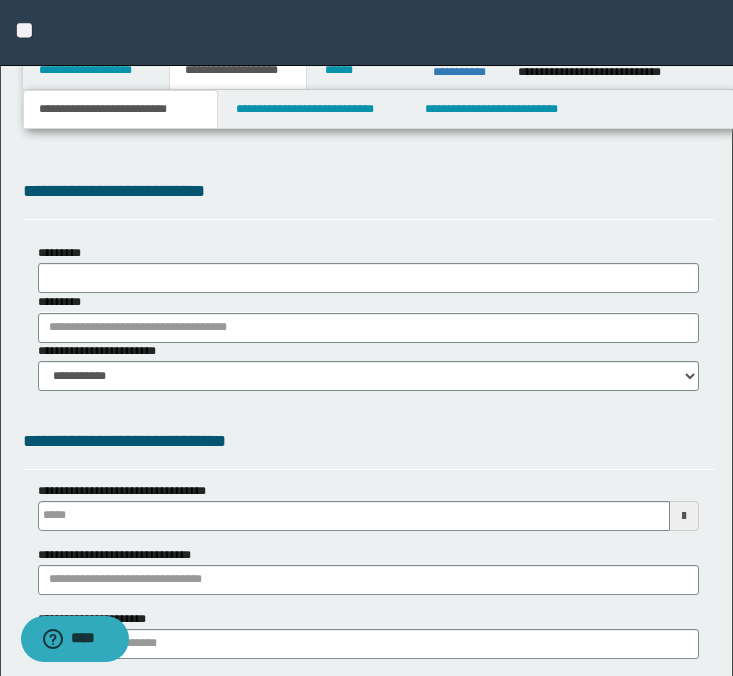 scroll, scrollTop: 0, scrollLeft: 0, axis: both 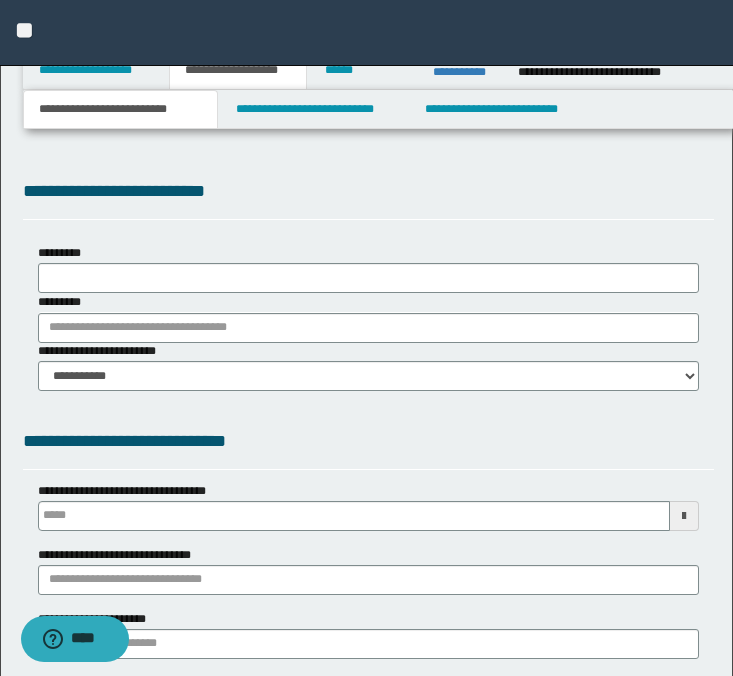 type 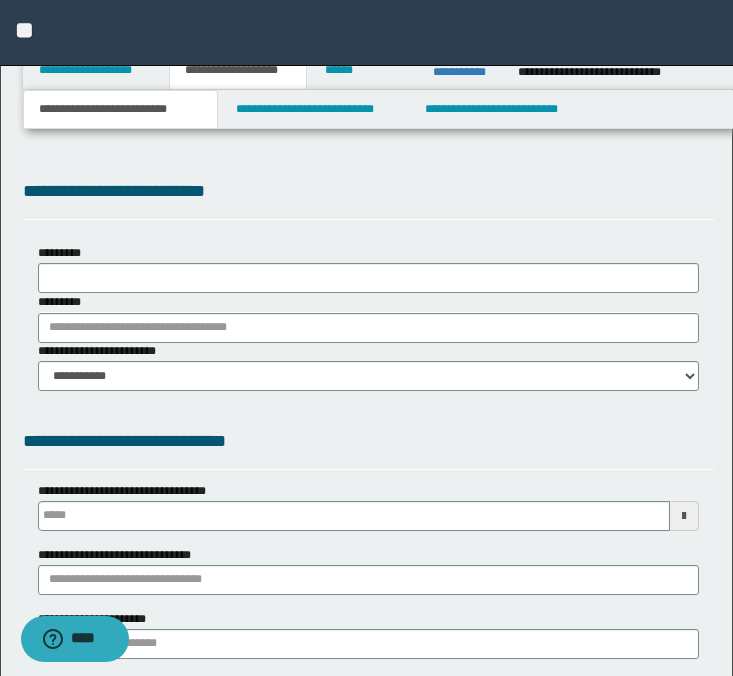type on "**********" 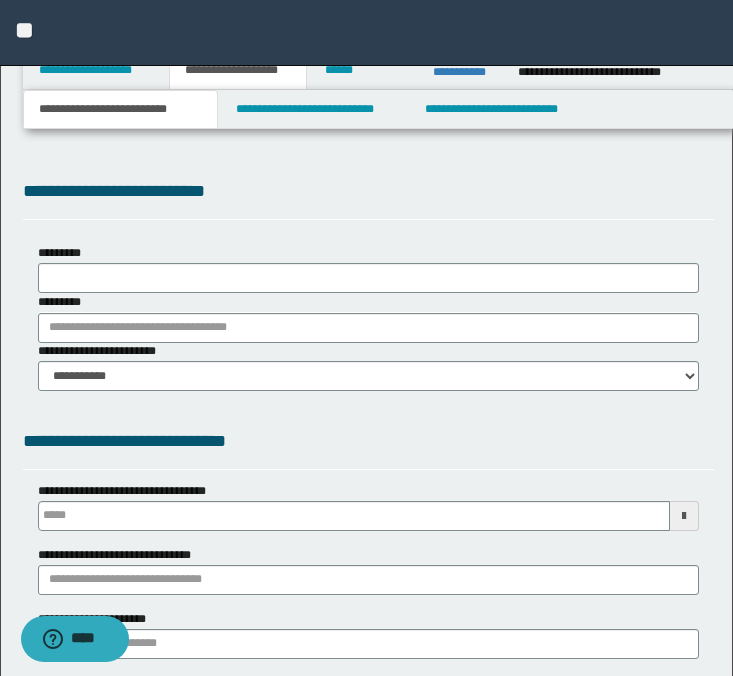 select on "*" 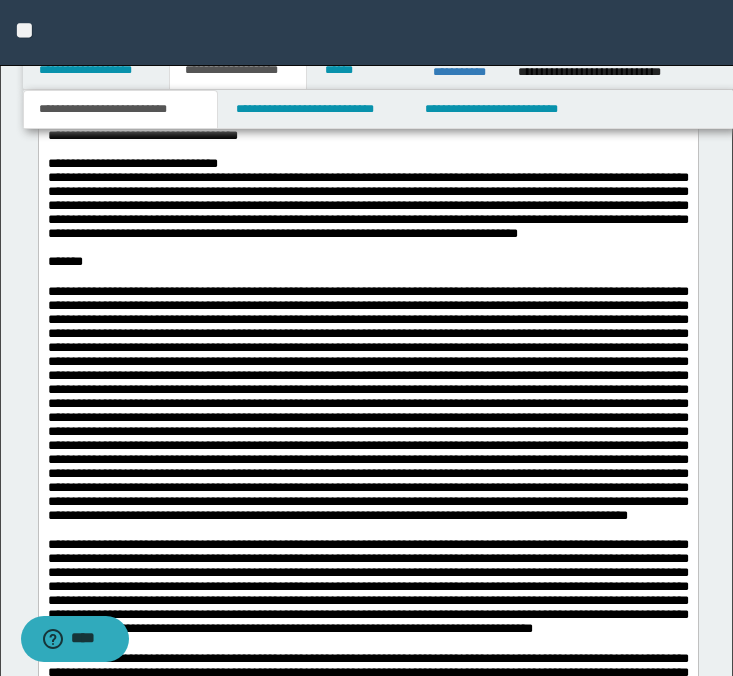 scroll, scrollTop: 2011, scrollLeft: 0, axis: vertical 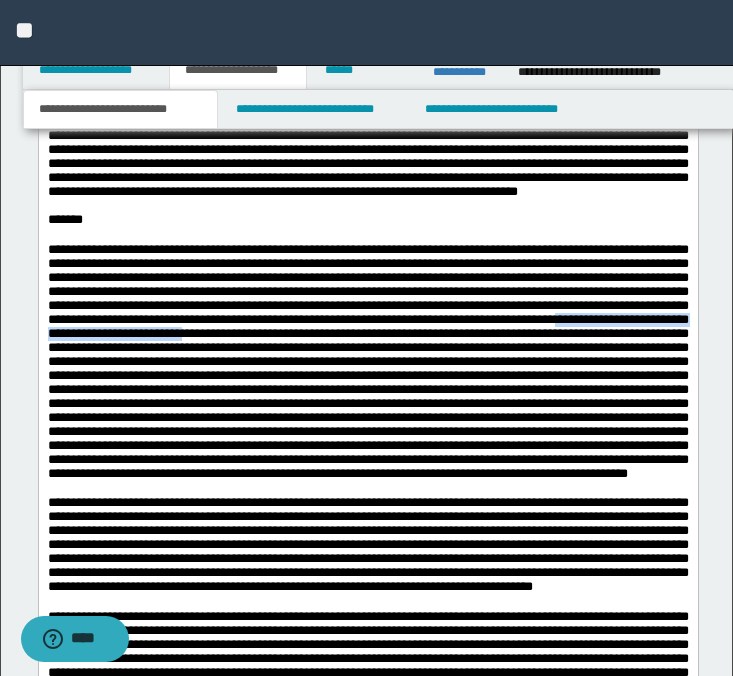 drag, startPoint x: 279, startPoint y: 360, endPoint x: 562, endPoint y: 351, distance: 283.14307 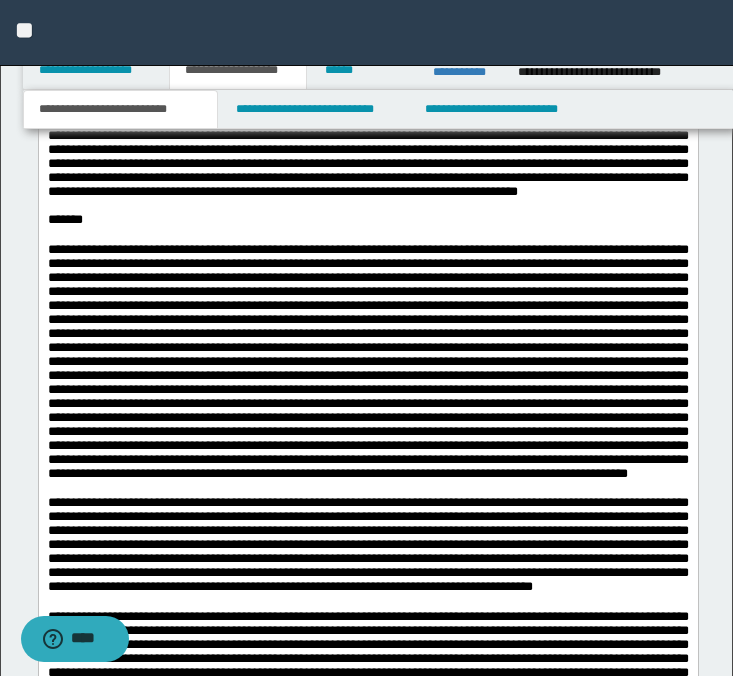 click at bounding box center (367, 361) 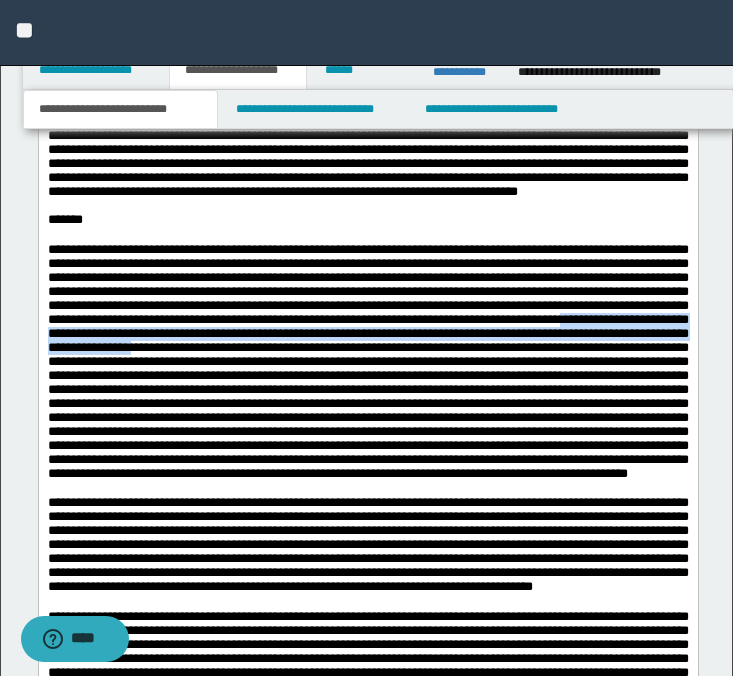 drag, startPoint x: 284, startPoint y: 357, endPoint x: 553, endPoint y: 369, distance: 269.26752 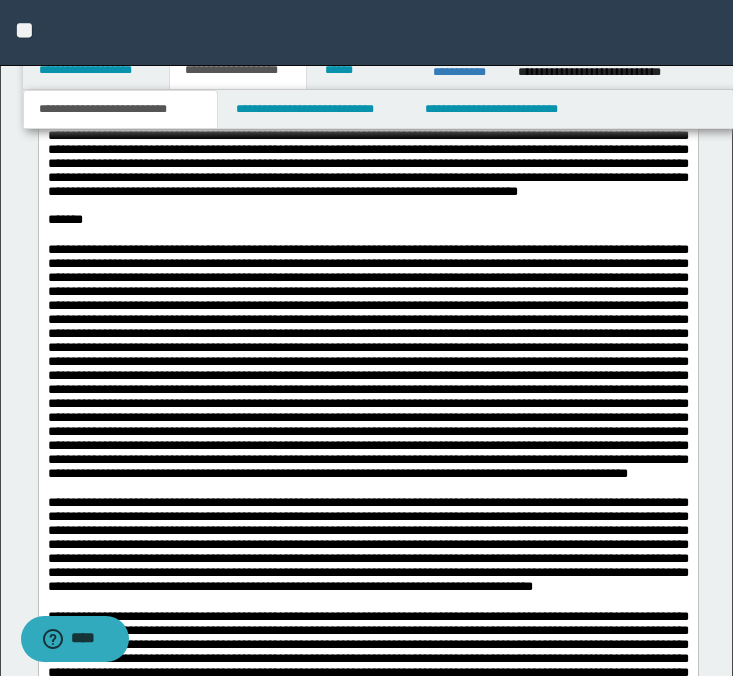 click at bounding box center (367, 361) 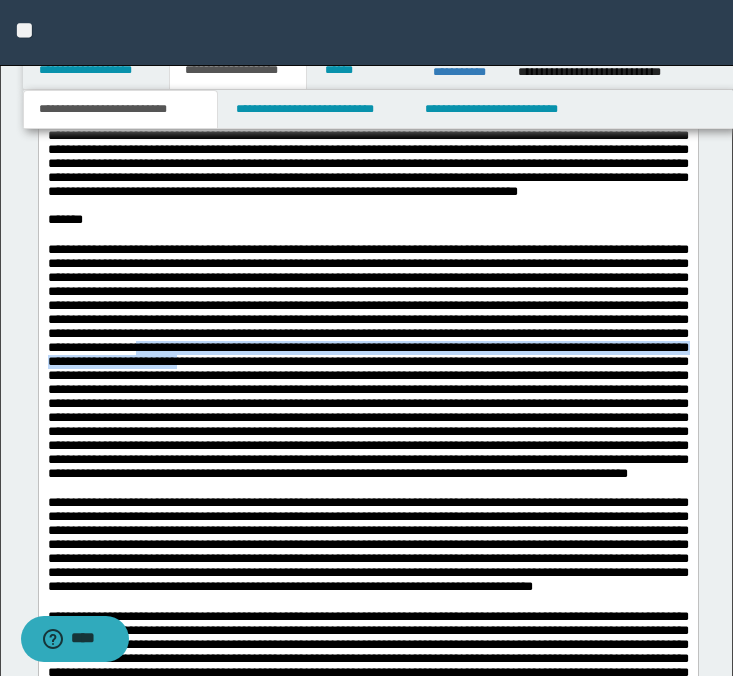drag, startPoint x: 565, startPoint y: 368, endPoint x: 639, endPoint y: 383, distance: 75.50497 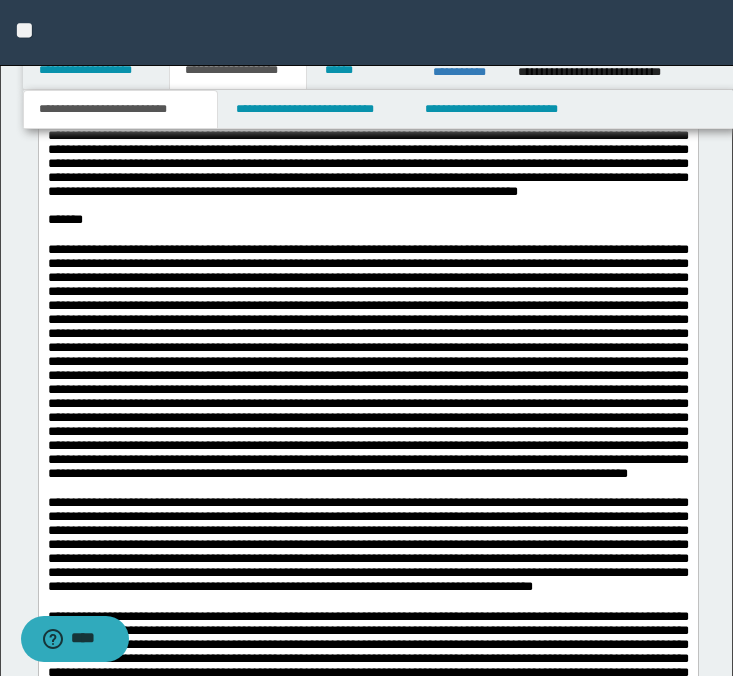 drag, startPoint x: 358, startPoint y: 346, endPoint x: 445, endPoint y: 353, distance: 87.28116 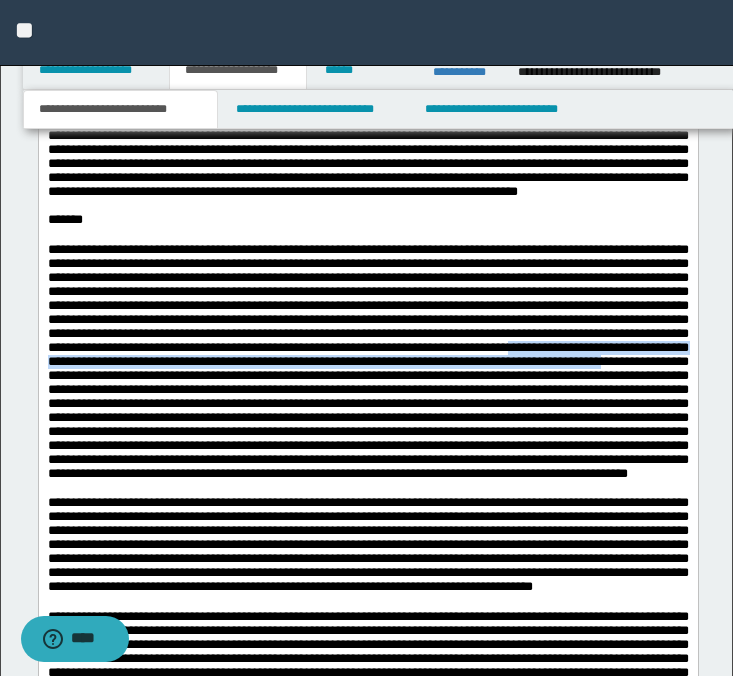 drag, startPoint x: 292, startPoint y: 392, endPoint x: 439, endPoint y: 404, distance: 147.48898 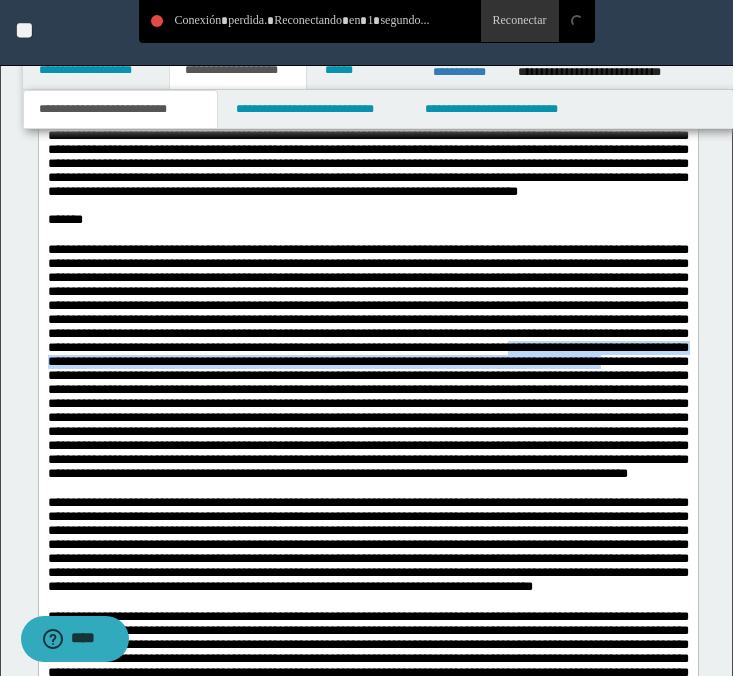 click at bounding box center [367, 361] 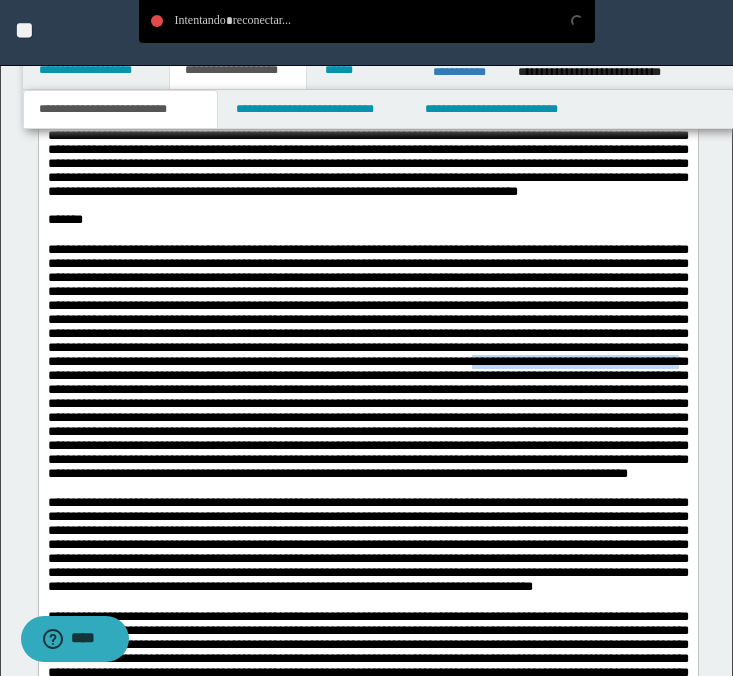 drag, startPoint x: 301, startPoint y: 408, endPoint x: 514, endPoint y: 410, distance: 213.00938 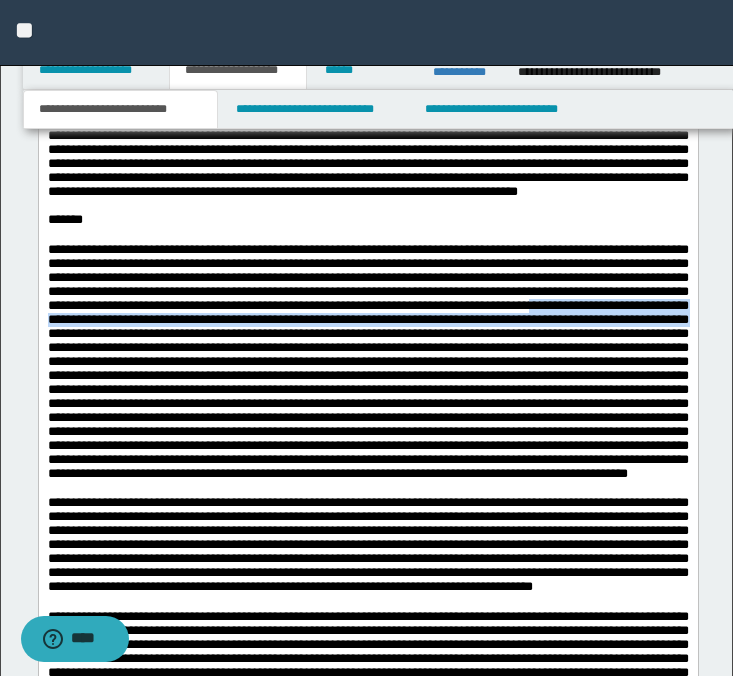 drag, startPoint x: 198, startPoint y: 341, endPoint x: 426, endPoint y: 351, distance: 228.2192 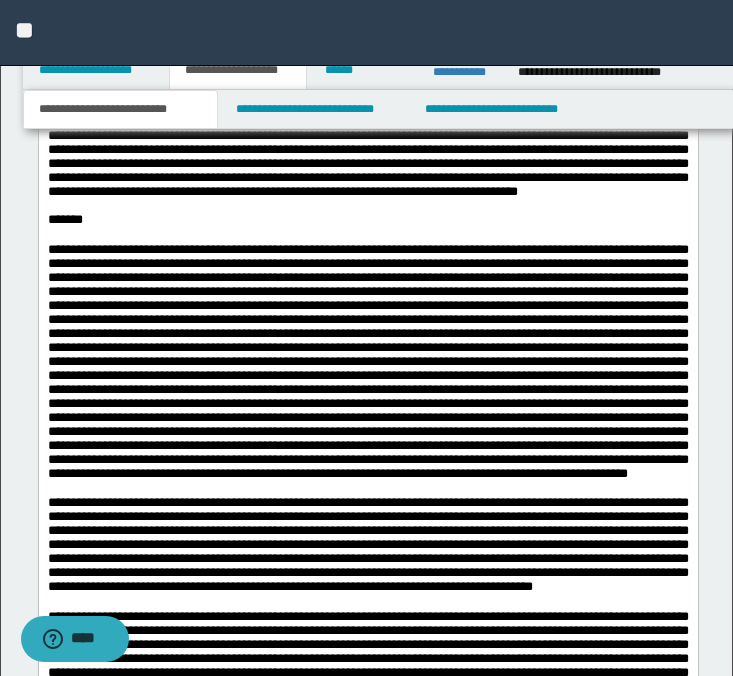 click at bounding box center [367, 361] 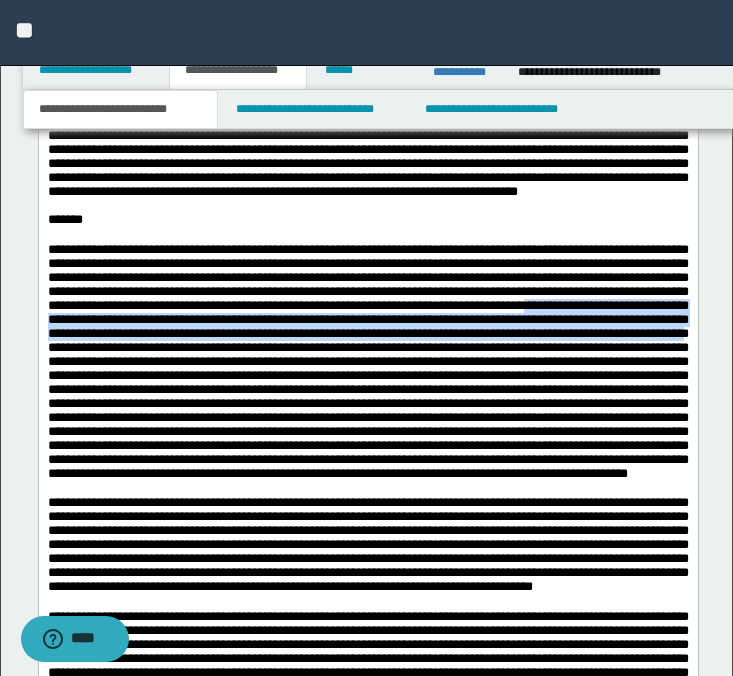 drag, startPoint x: 196, startPoint y: 342, endPoint x: 456, endPoint y: 367, distance: 261.19916 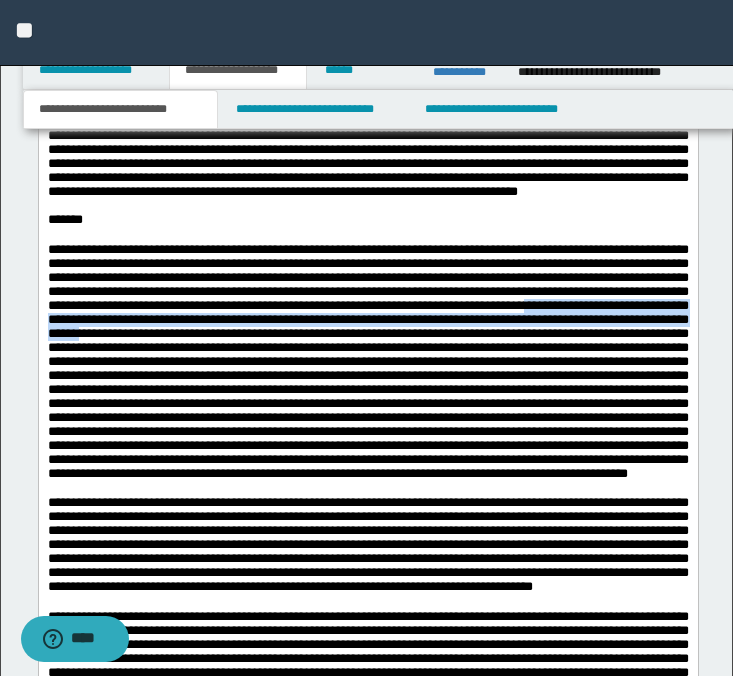 click at bounding box center [367, 361] 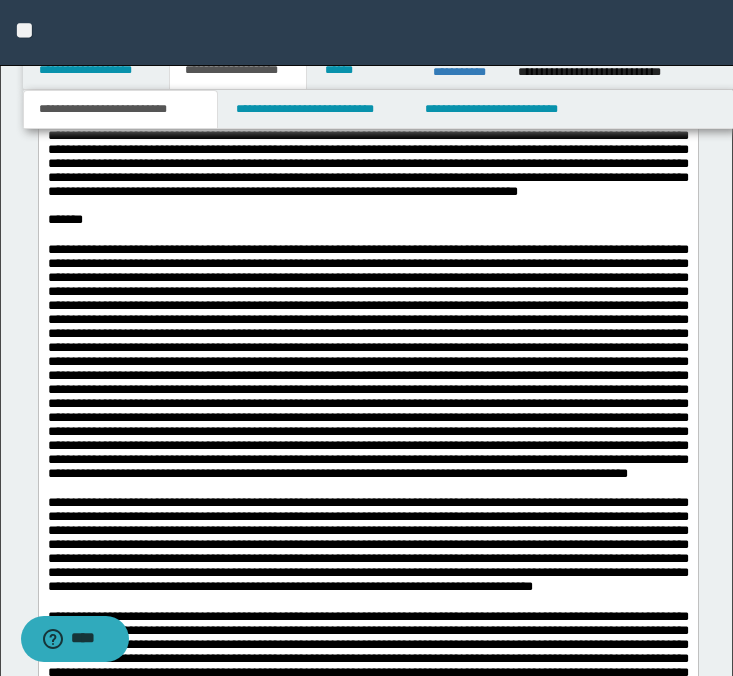 drag, startPoint x: 190, startPoint y: 344, endPoint x: 445, endPoint y: 347, distance: 255.01764 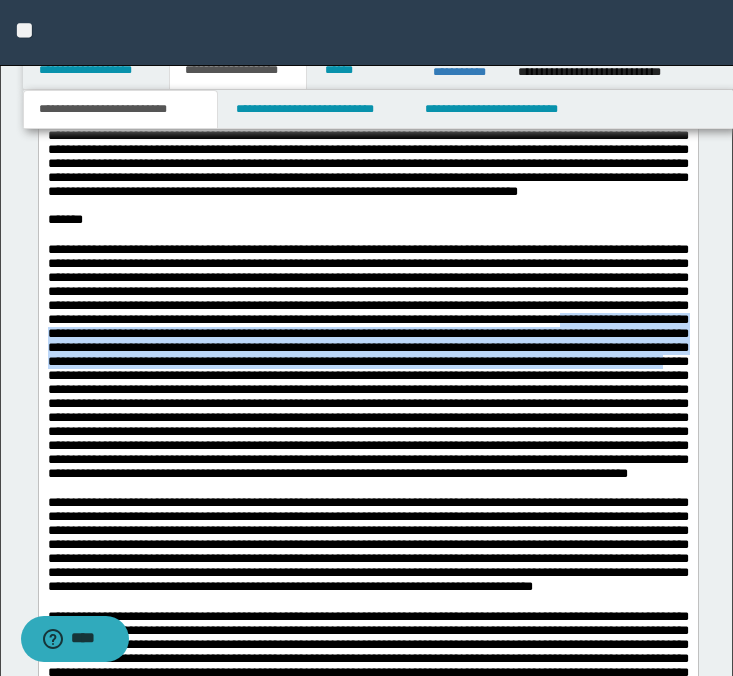 drag, startPoint x: 286, startPoint y: 358, endPoint x: 503, endPoint y: 414, distance: 224.10934 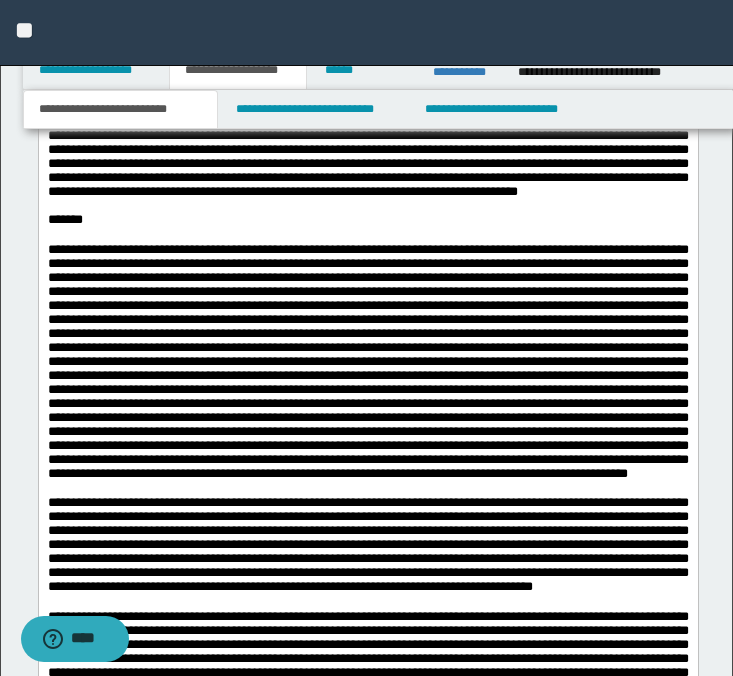 click at bounding box center [367, 361] 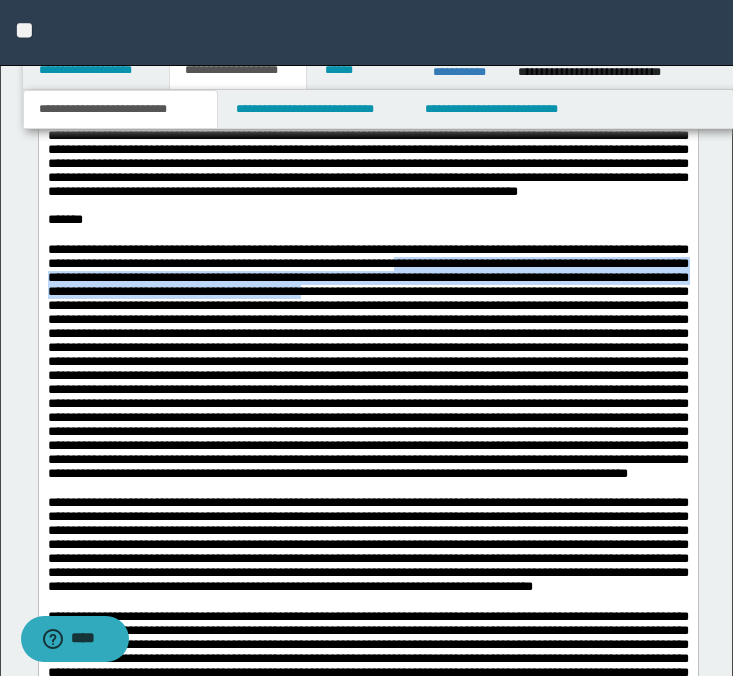 drag, startPoint x: 484, startPoint y: 280, endPoint x: 548, endPoint y: 311, distance: 71.11259 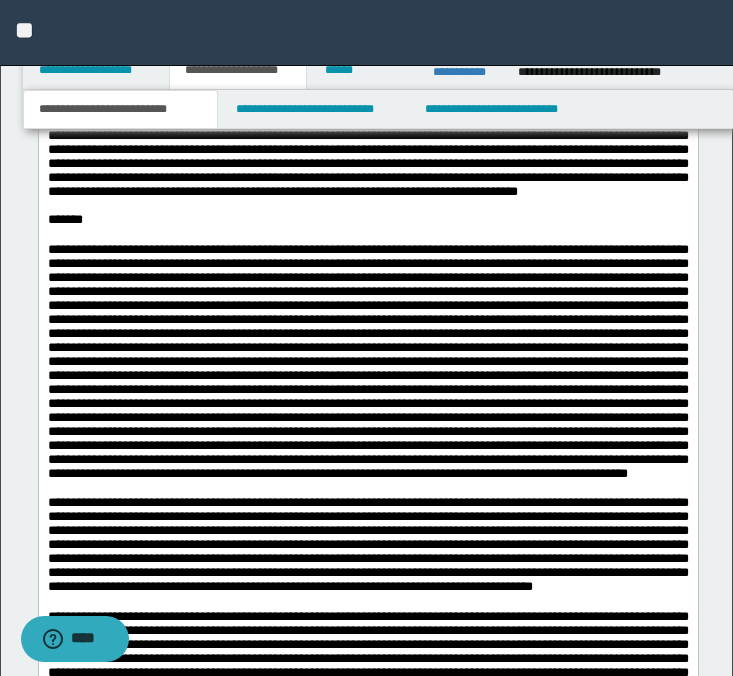 click at bounding box center [367, 361] 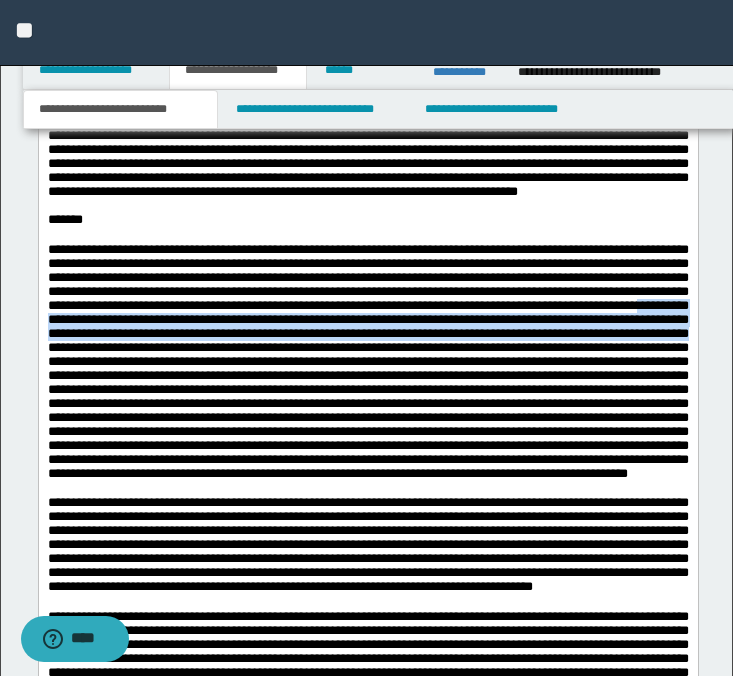 drag, startPoint x: 310, startPoint y: 341, endPoint x: 460, endPoint y: 369, distance: 152.59096 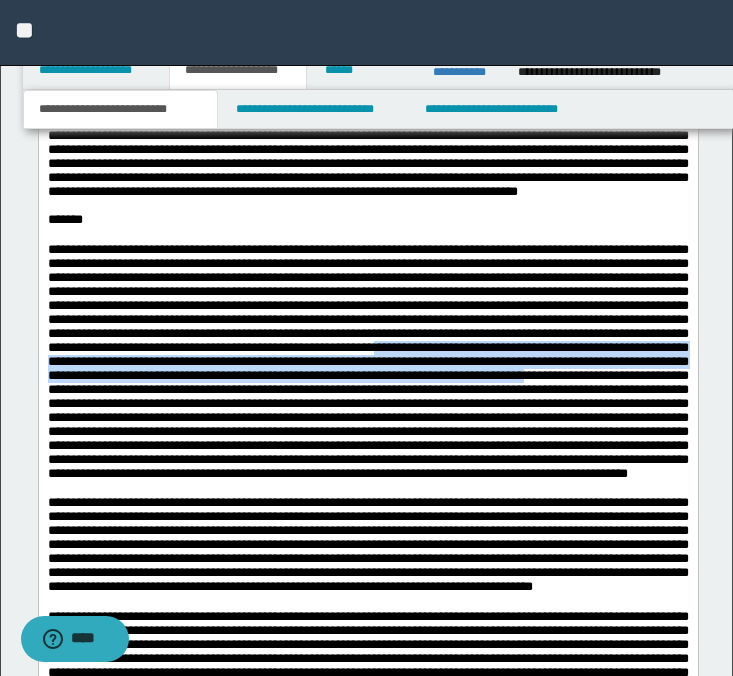 drag, startPoint x: 158, startPoint y: 391, endPoint x: 396, endPoint y: 415, distance: 239.20702 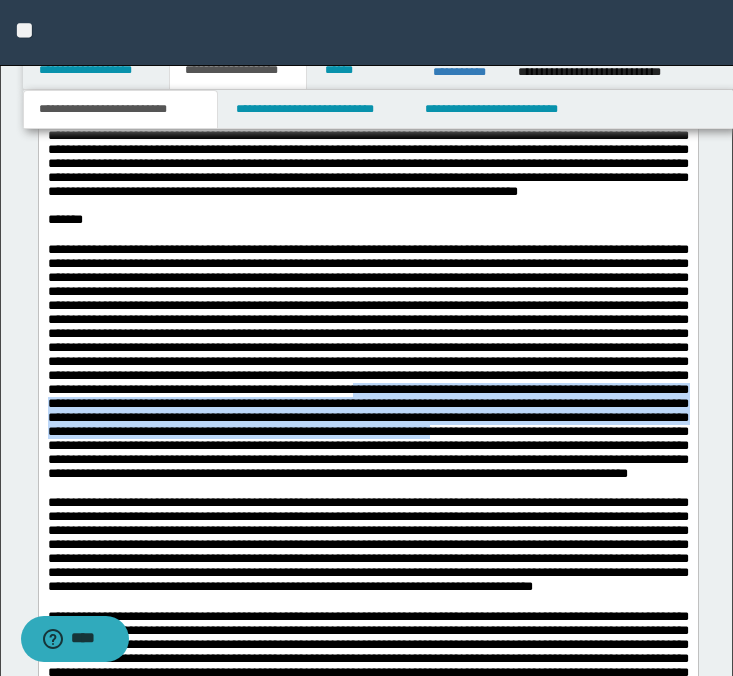 drag, startPoint x: 252, startPoint y: 437, endPoint x: 507, endPoint y: 470, distance: 257.12643 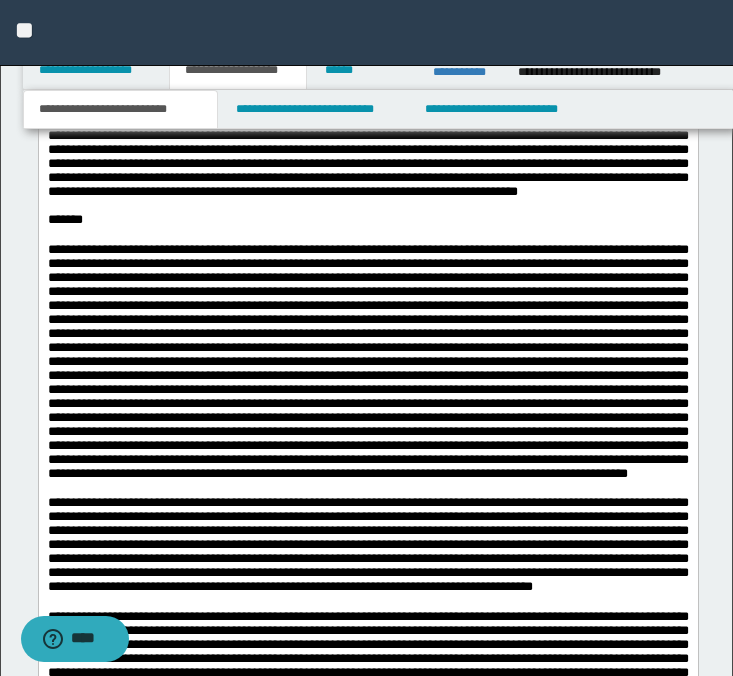 click at bounding box center (367, 361) 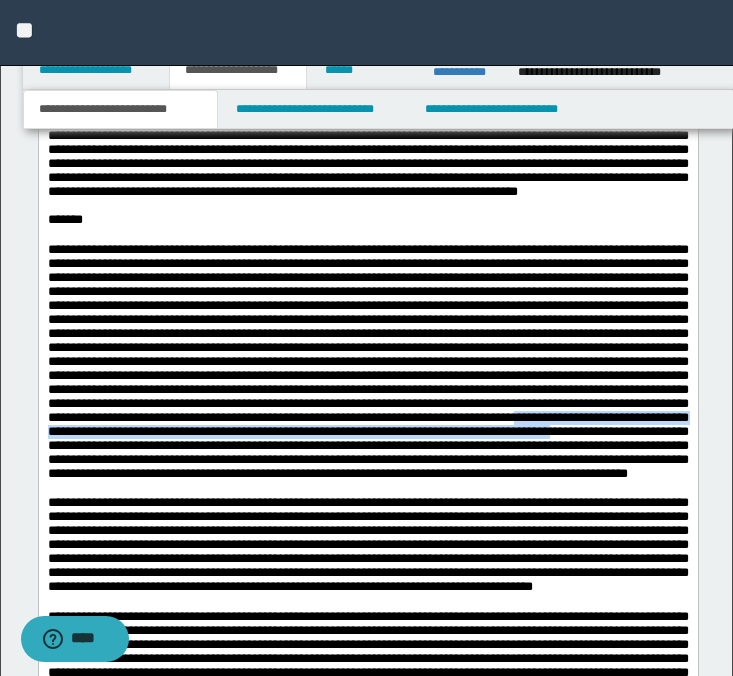 drag, startPoint x: 548, startPoint y: 464, endPoint x: 637, endPoint y: 479, distance: 90.255196 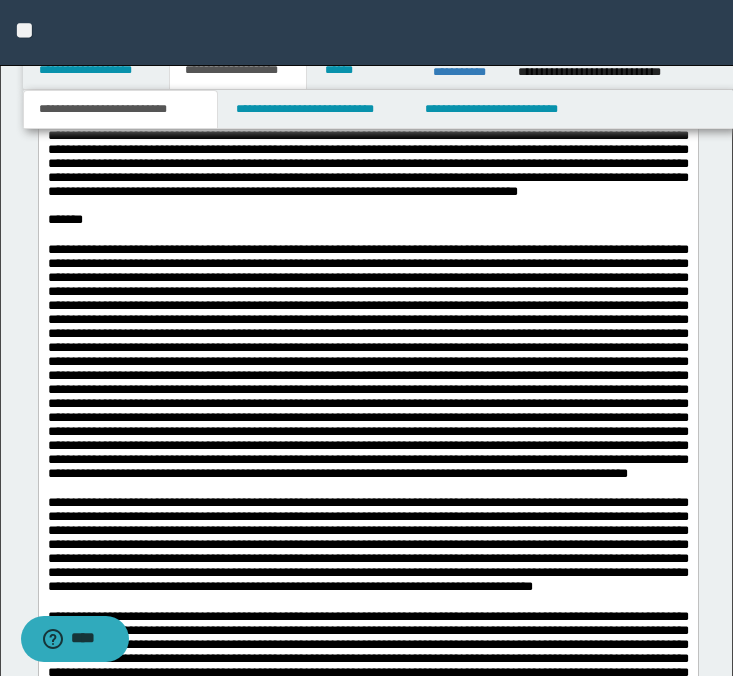 click at bounding box center (367, 361) 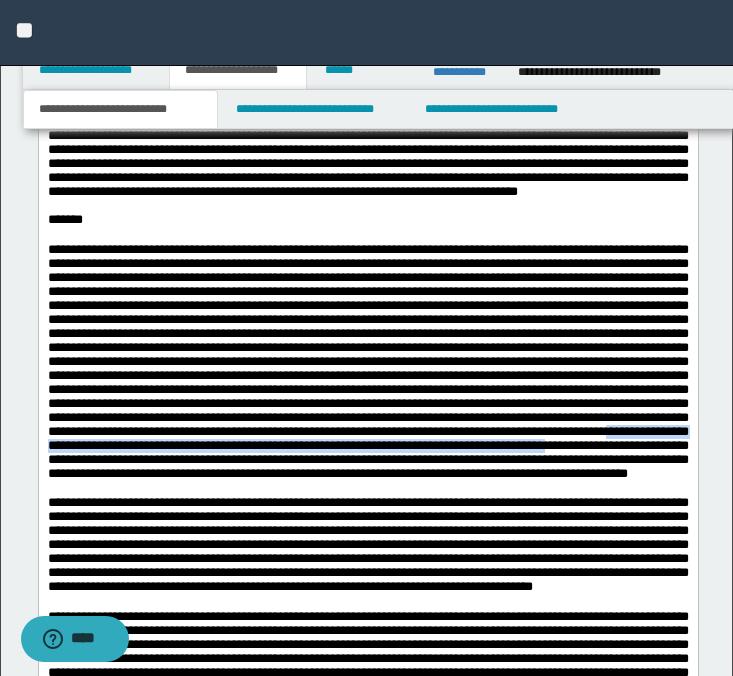 drag, startPoint x: 54, startPoint y: 493, endPoint x: 691, endPoint y: 495, distance: 637.0031 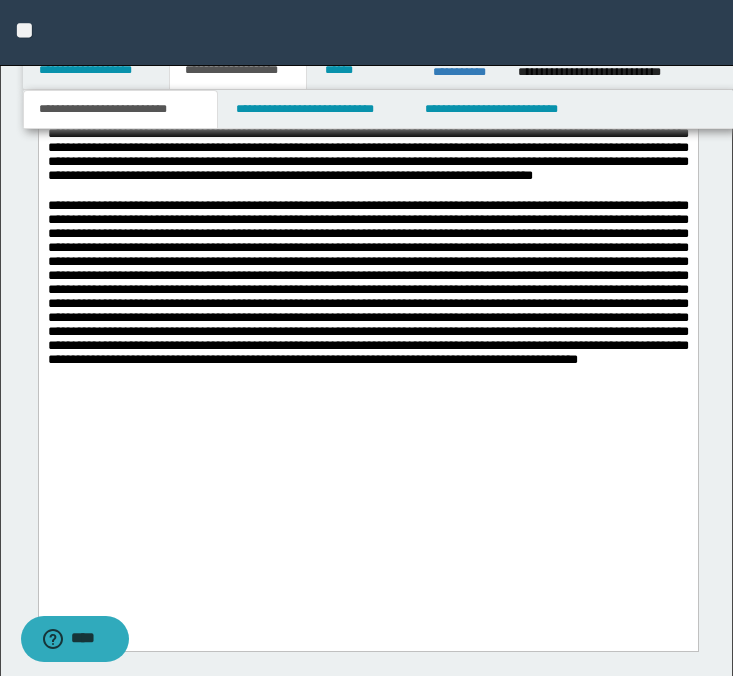 scroll, scrollTop: 2431, scrollLeft: 0, axis: vertical 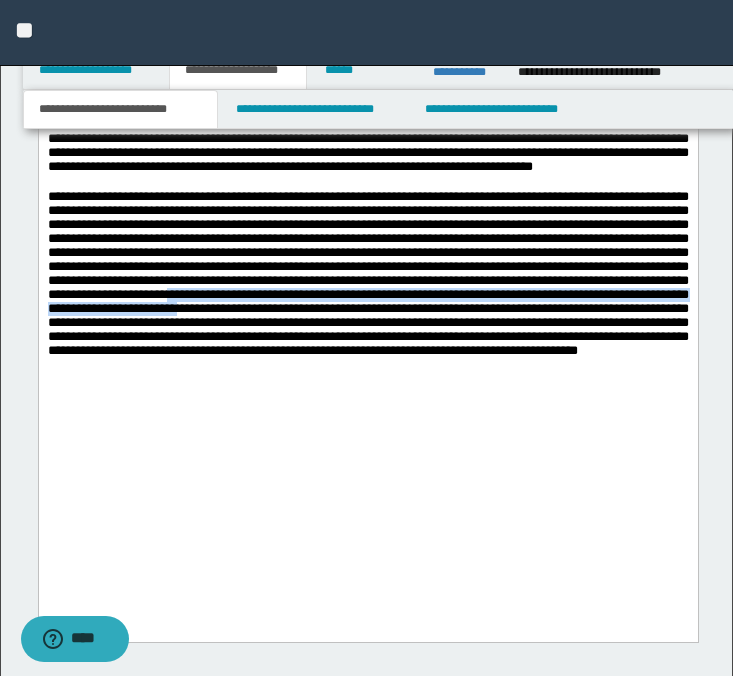 drag, startPoint x: 500, startPoint y: 410, endPoint x: 544, endPoint y: 422, distance: 45.607018 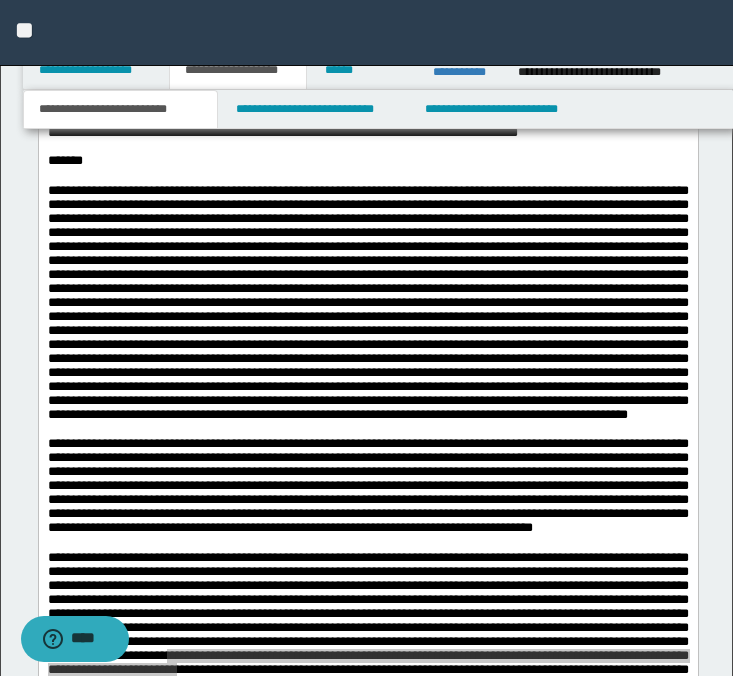 scroll, scrollTop: 1876, scrollLeft: 0, axis: vertical 